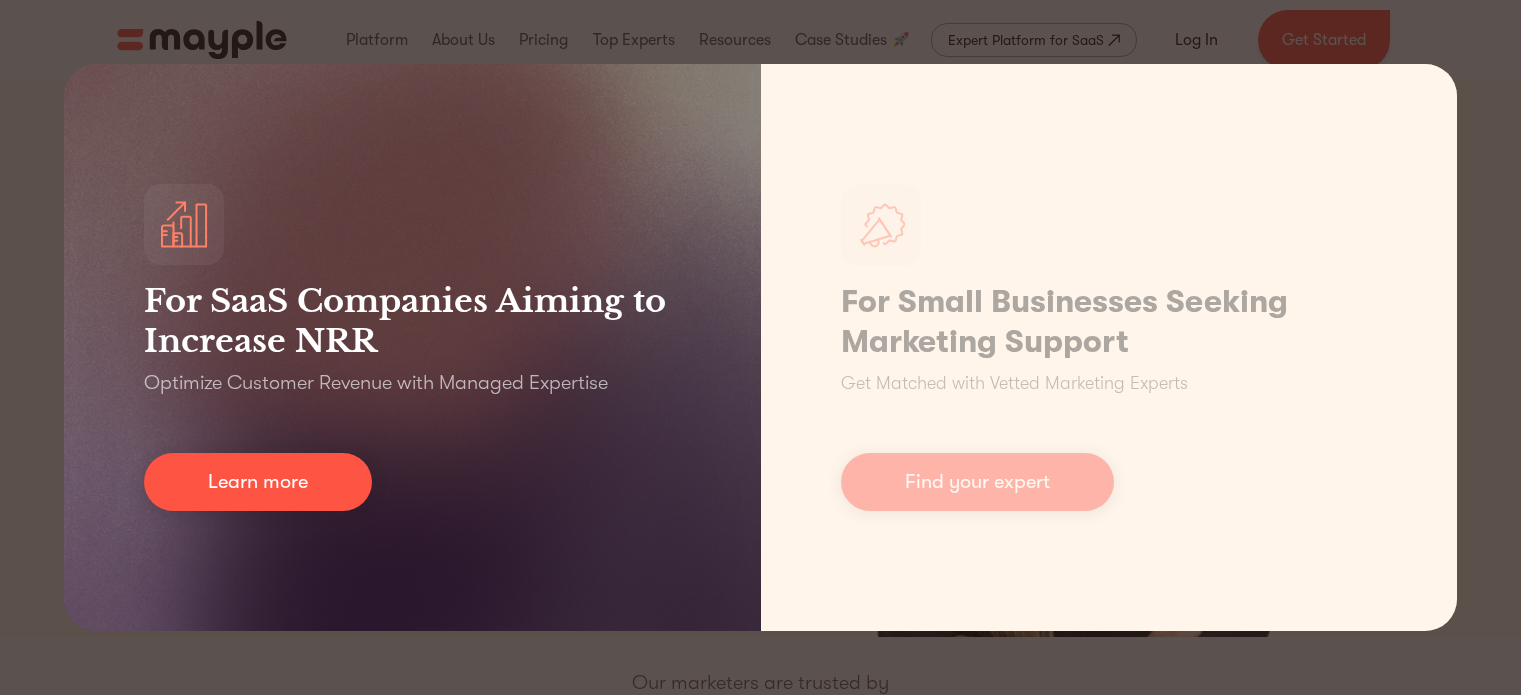 scroll, scrollTop: 0, scrollLeft: 0, axis: both 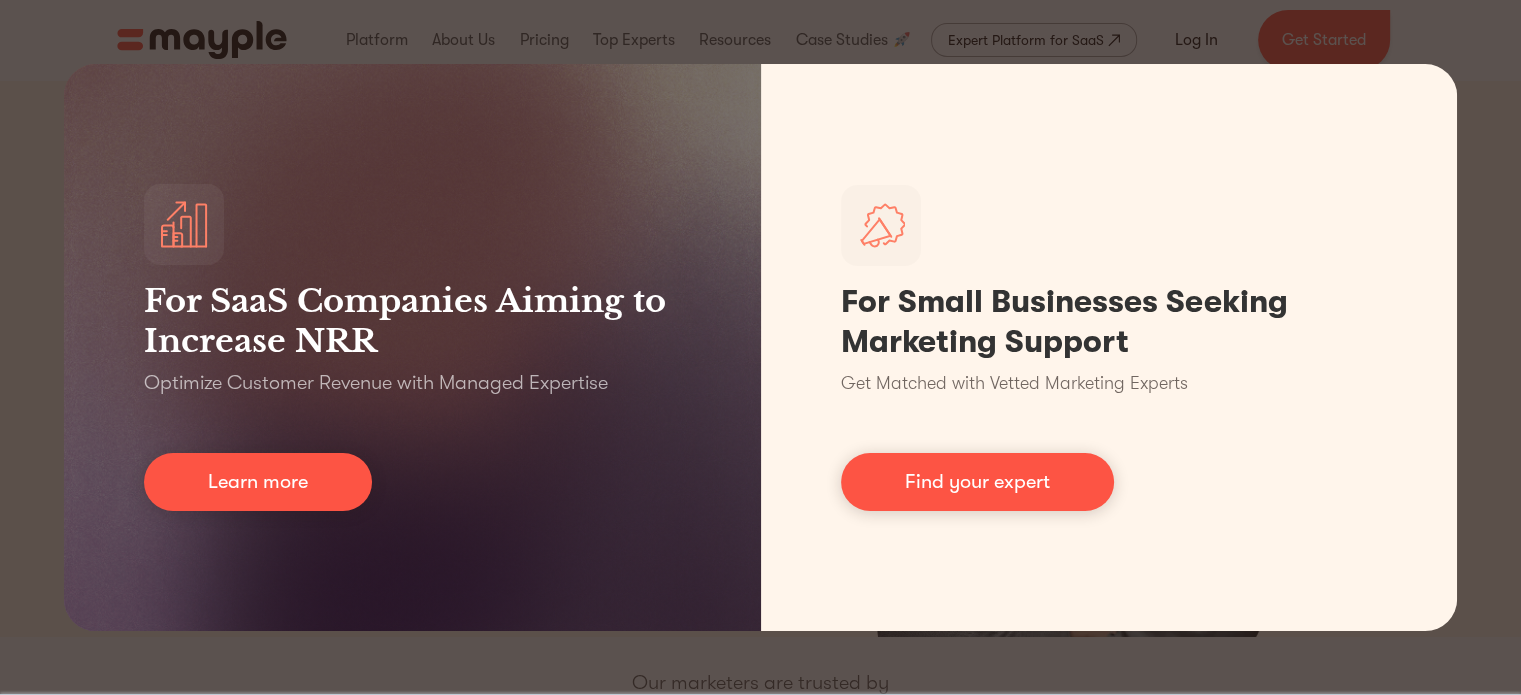 click on "For SaaS Companies Aiming to Increase NRR Optimize Customer Revenue with Managed Expertise Learn more For Small Businesses Seeking Marketing Support Get Matched with Vetted Marketing Experts Find your expert" at bounding box center [760, 347] 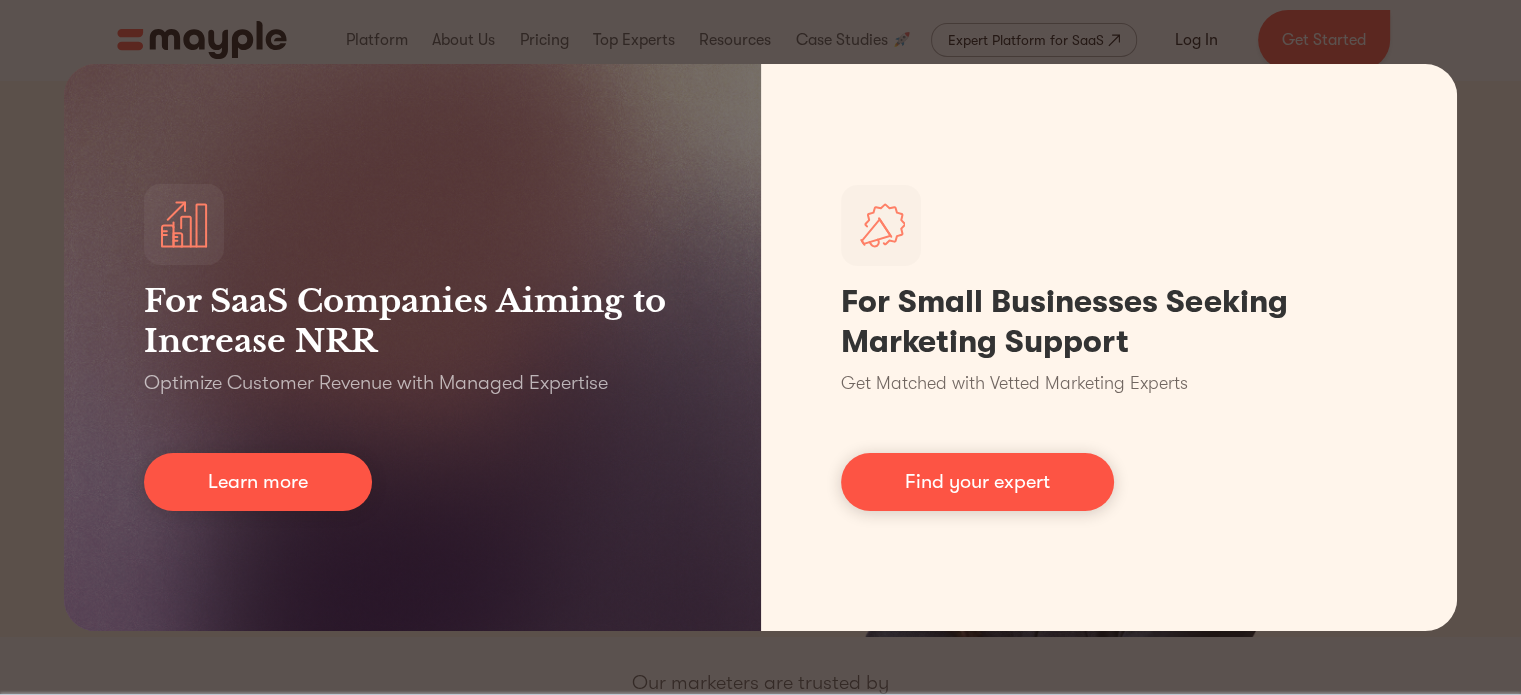click on "For SaaS Companies Aiming to Increase NRR Optimize Customer Revenue with Managed Expertise Learn more For Small Businesses Seeking Marketing Support Get Matched with Vetted Marketing Experts Find your expert" at bounding box center (760, 347) 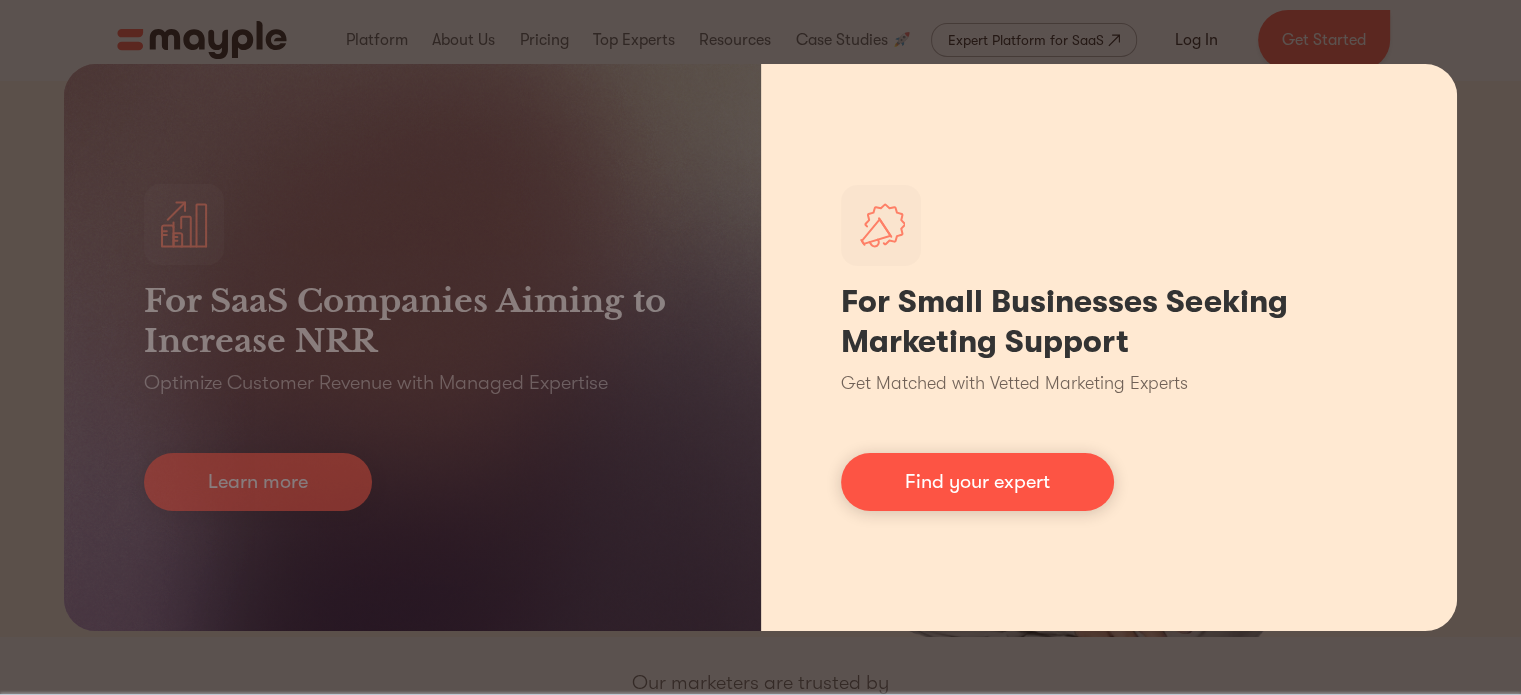 click on "For Small Businesses Seeking Marketing Support Get Matched with Vetted Marketing Experts Find your expert" at bounding box center (1109, 347) 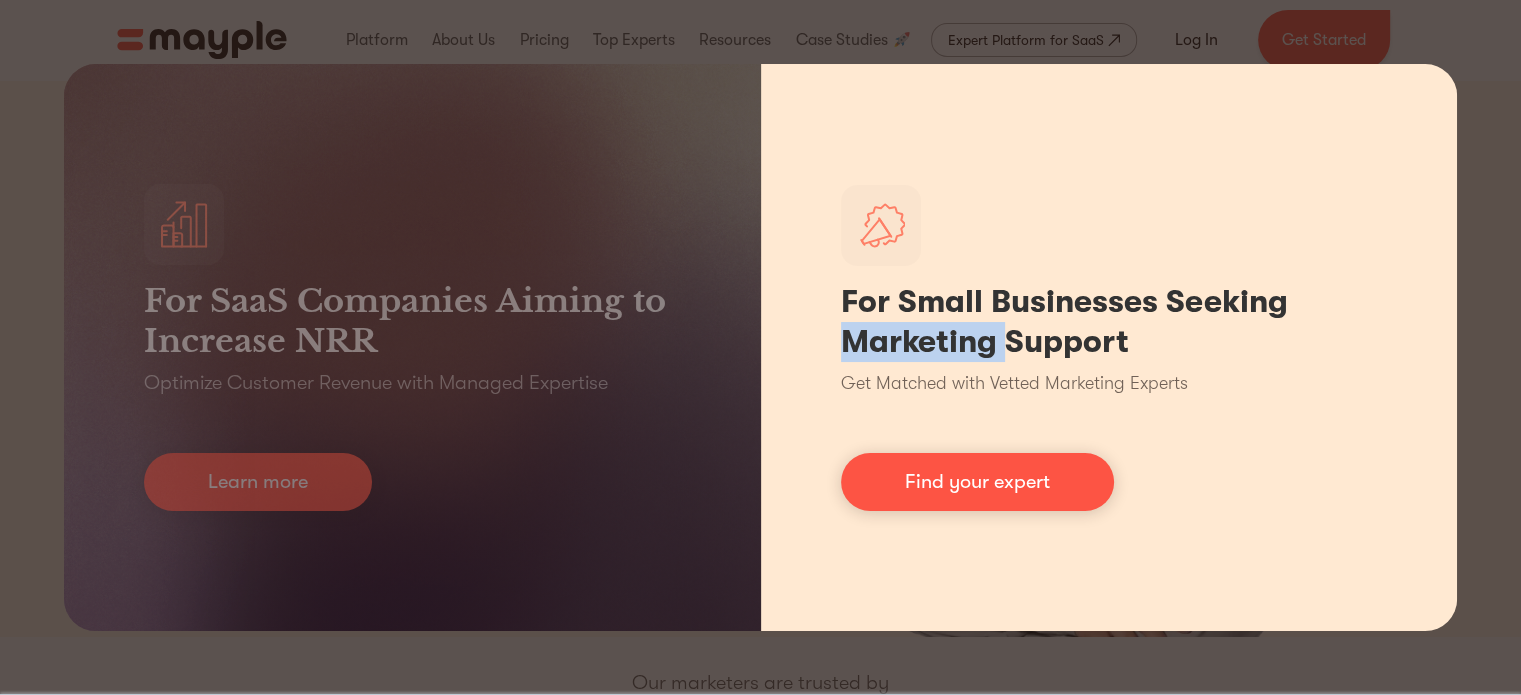 click on "For Small Businesses Seeking Marketing Support Get Matched with Vetted Marketing Experts Find your expert" at bounding box center (1109, 347) 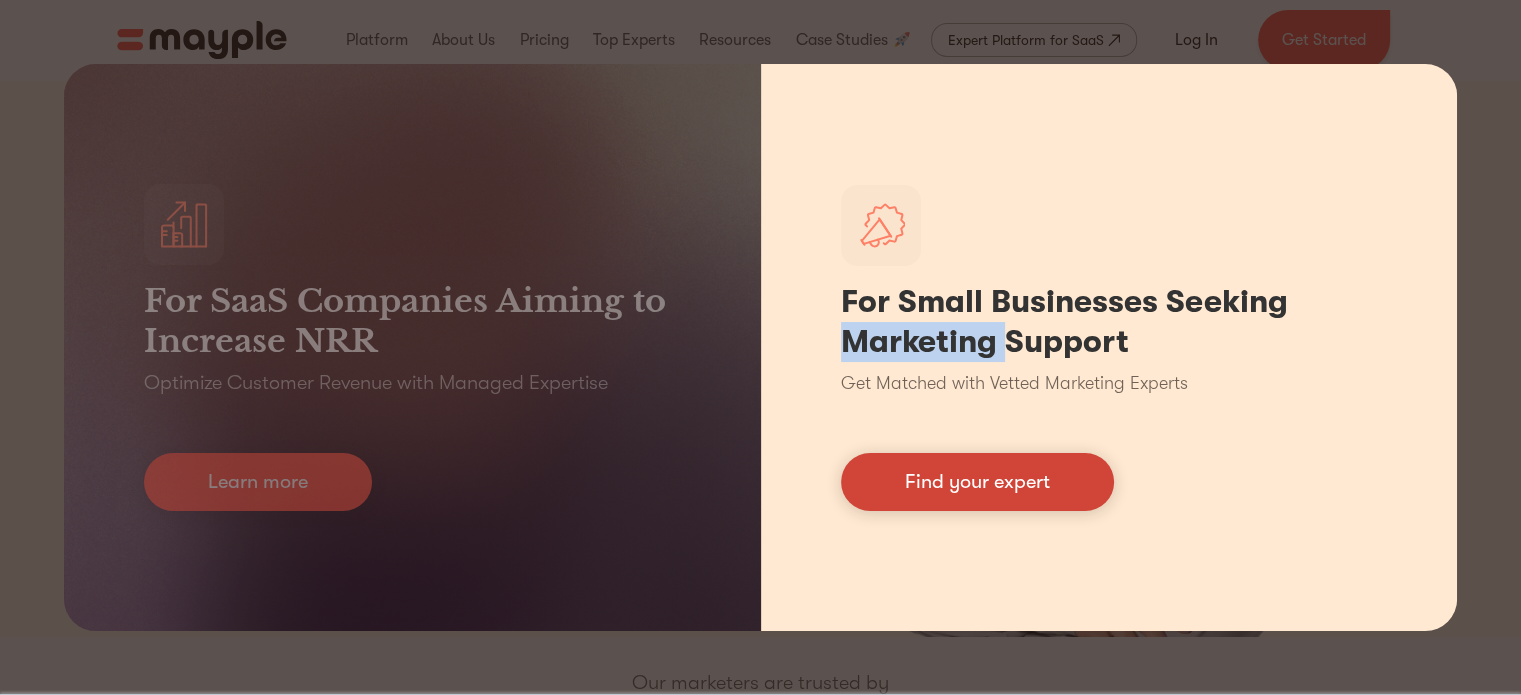 click on "Find your expert" at bounding box center (977, 482) 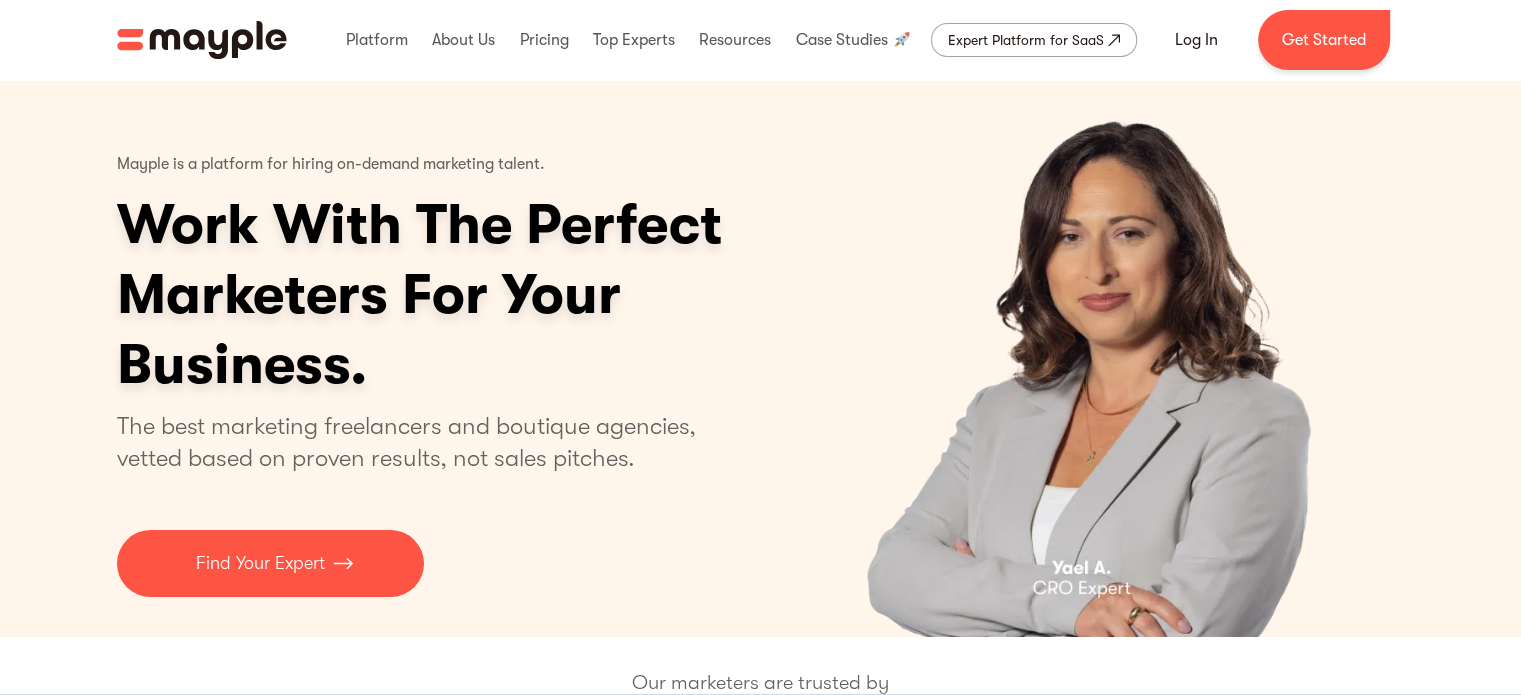 click on "Work With The Perfect Marketers For Your Business." at bounding box center (497, 295) 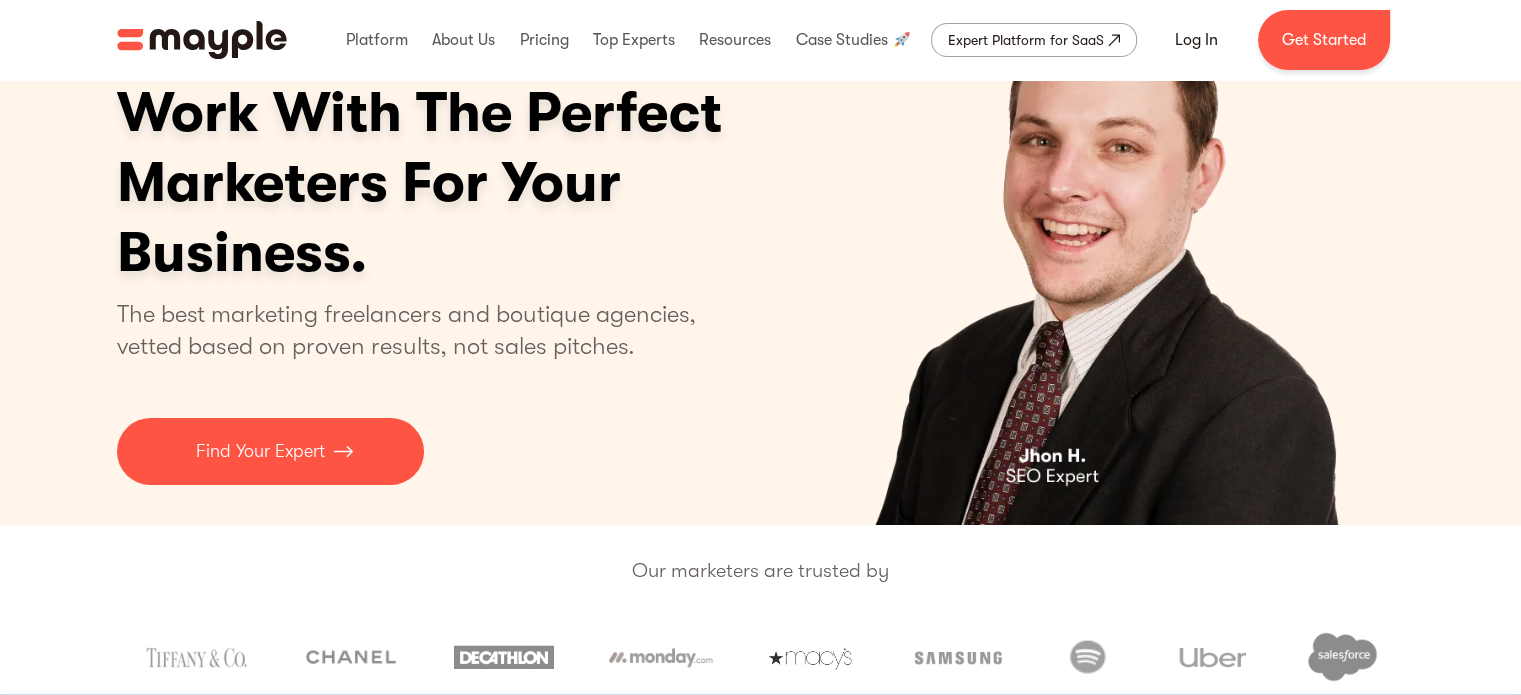 scroll, scrollTop: 108, scrollLeft: 0, axis: vertical 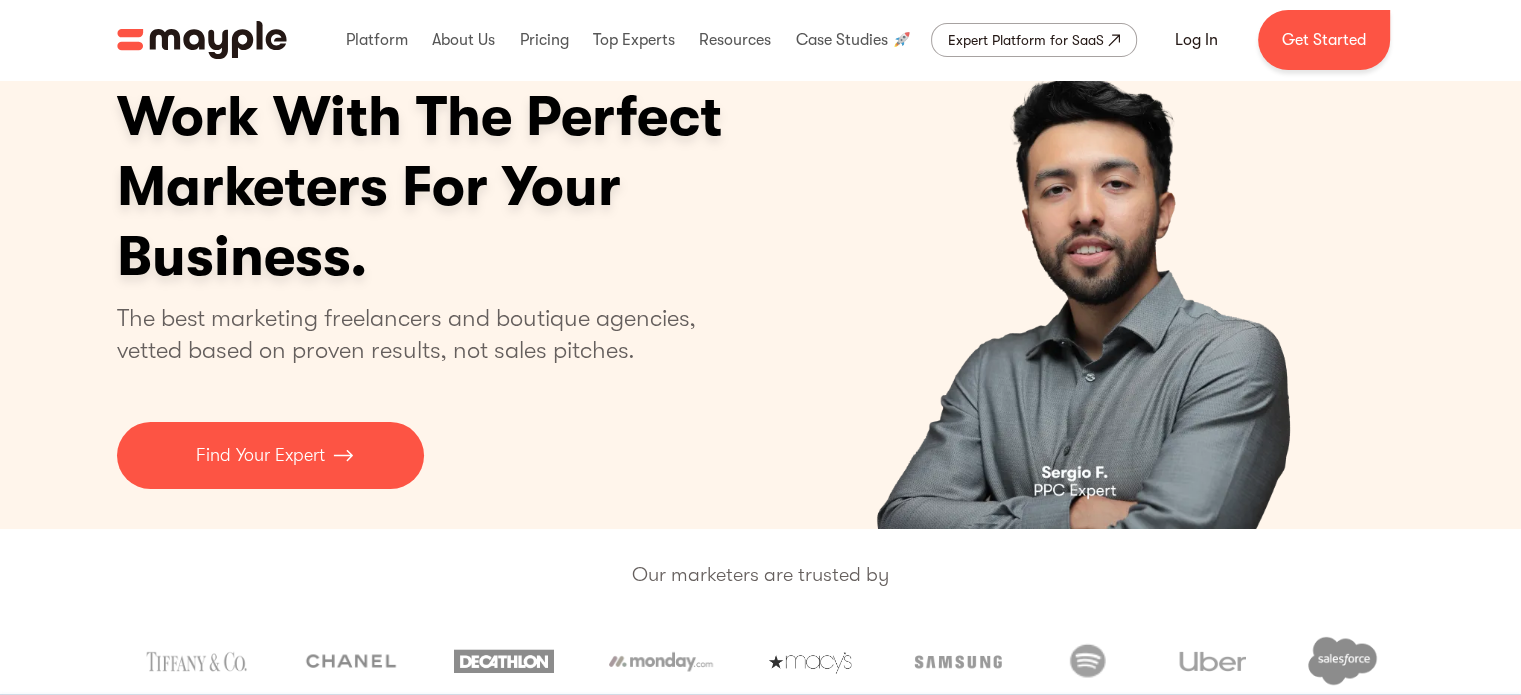 click at bounding box center [1092, 250] 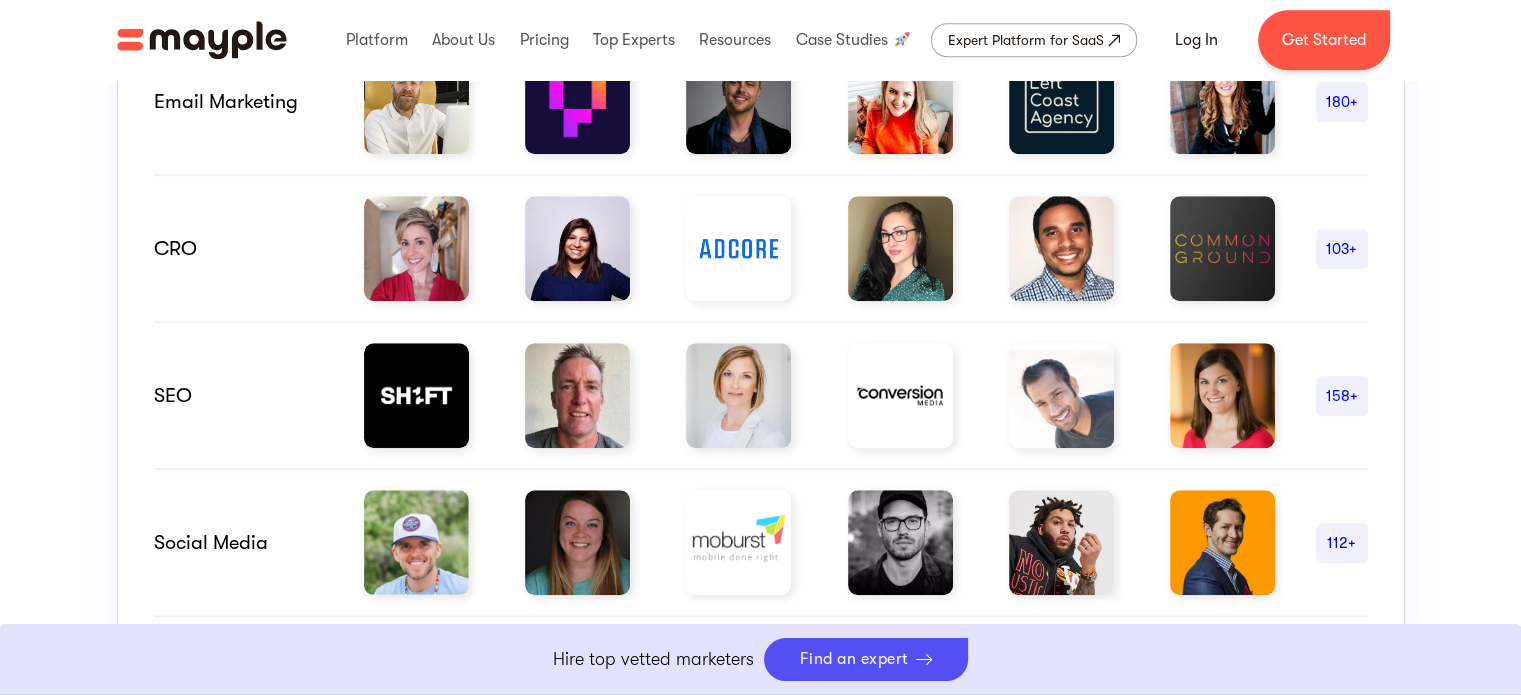 scroll, scrollTop: 1368, scrollLeft: 0, axis: vertical 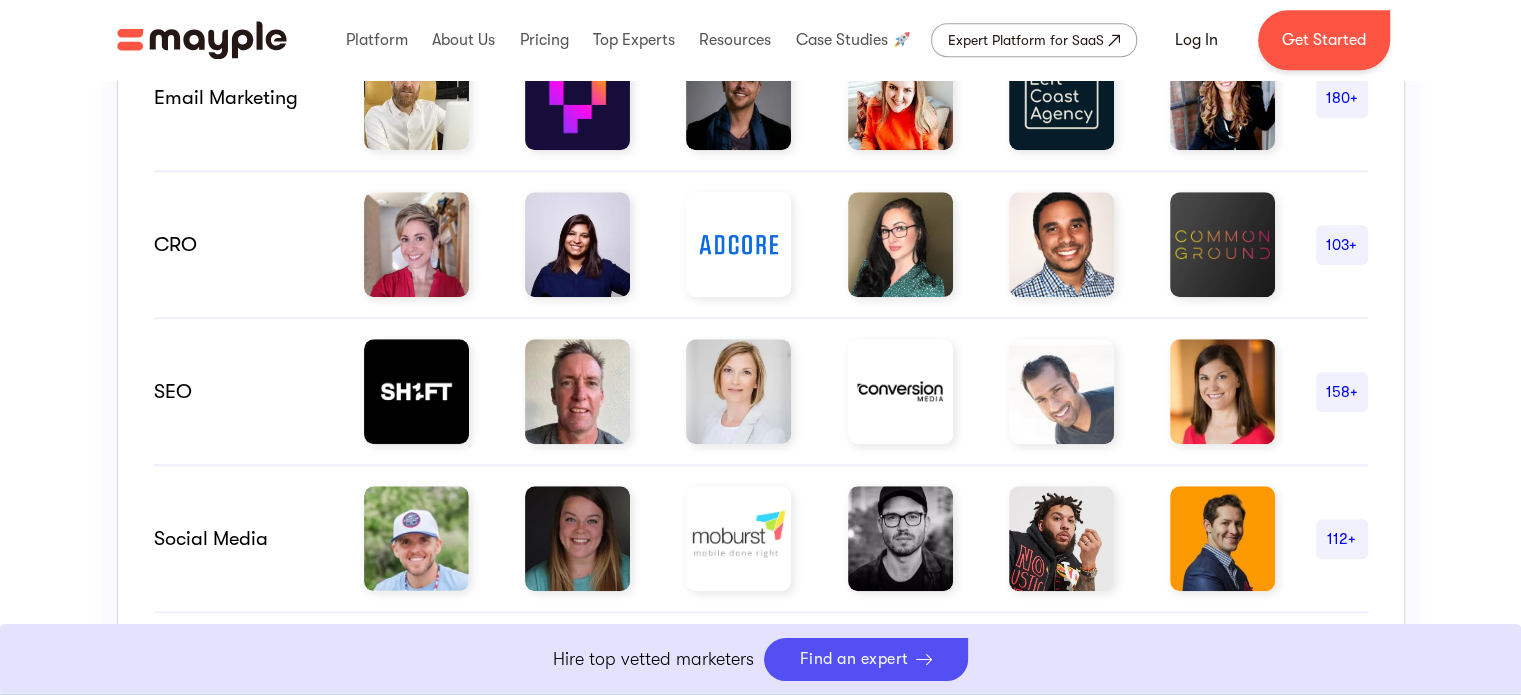 click at bounding box center (900, -50) 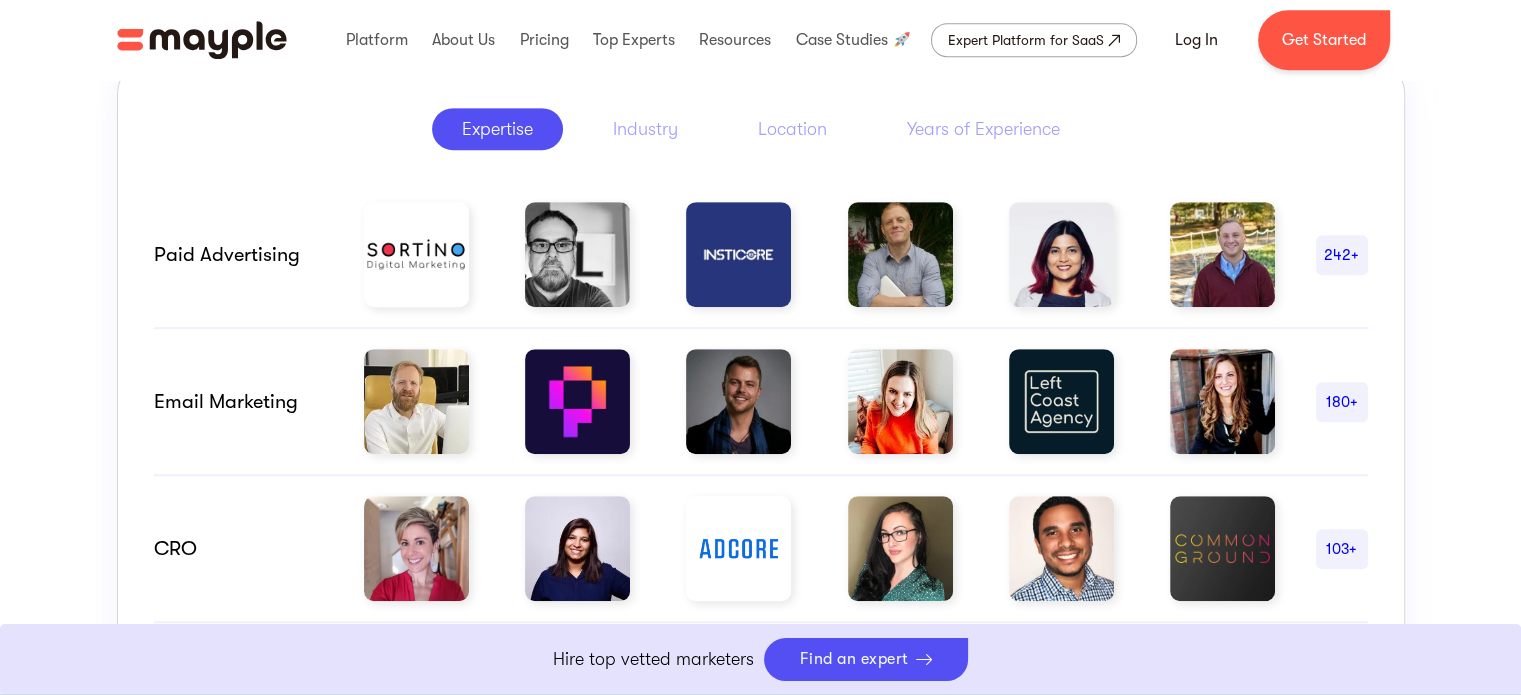 scroll, scrollTop: 1043, scrollLeft: 0, axis: vertical 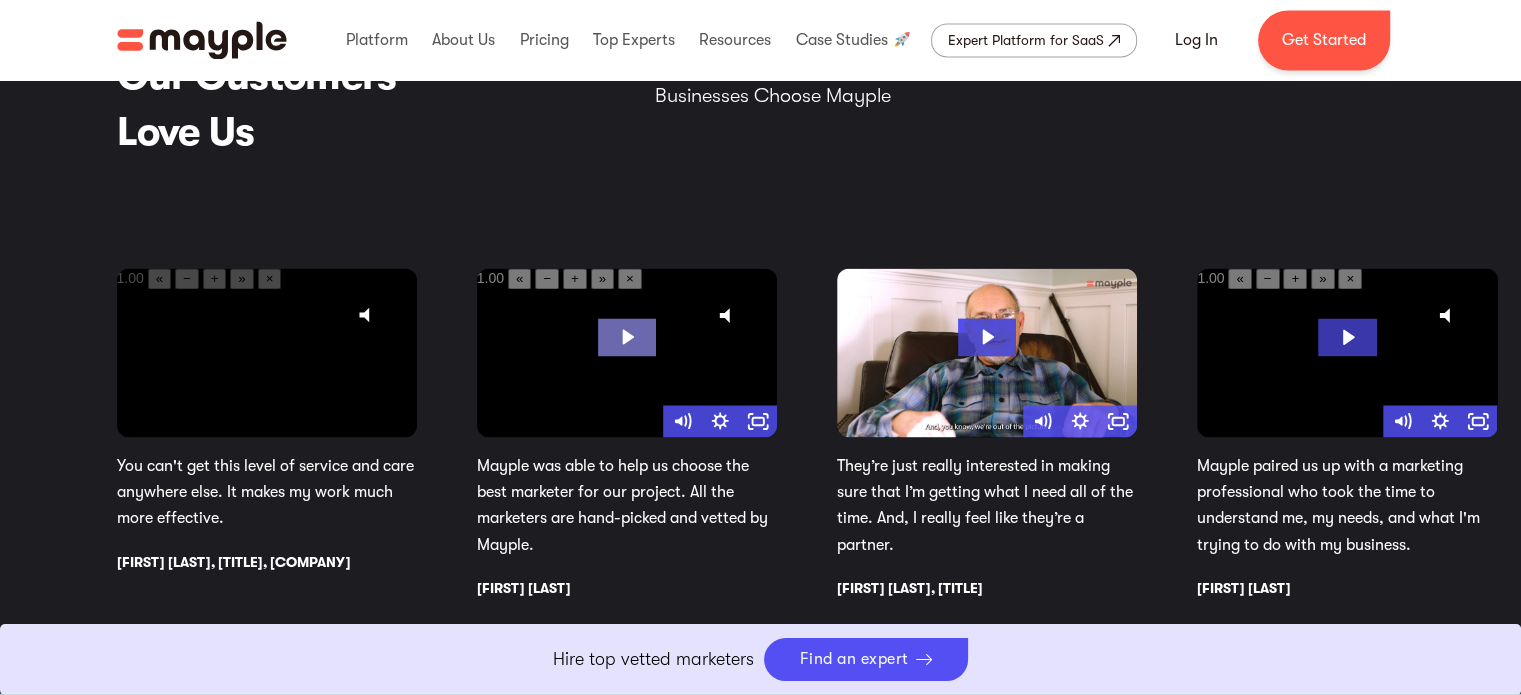 click at bounding box center [627, 337] 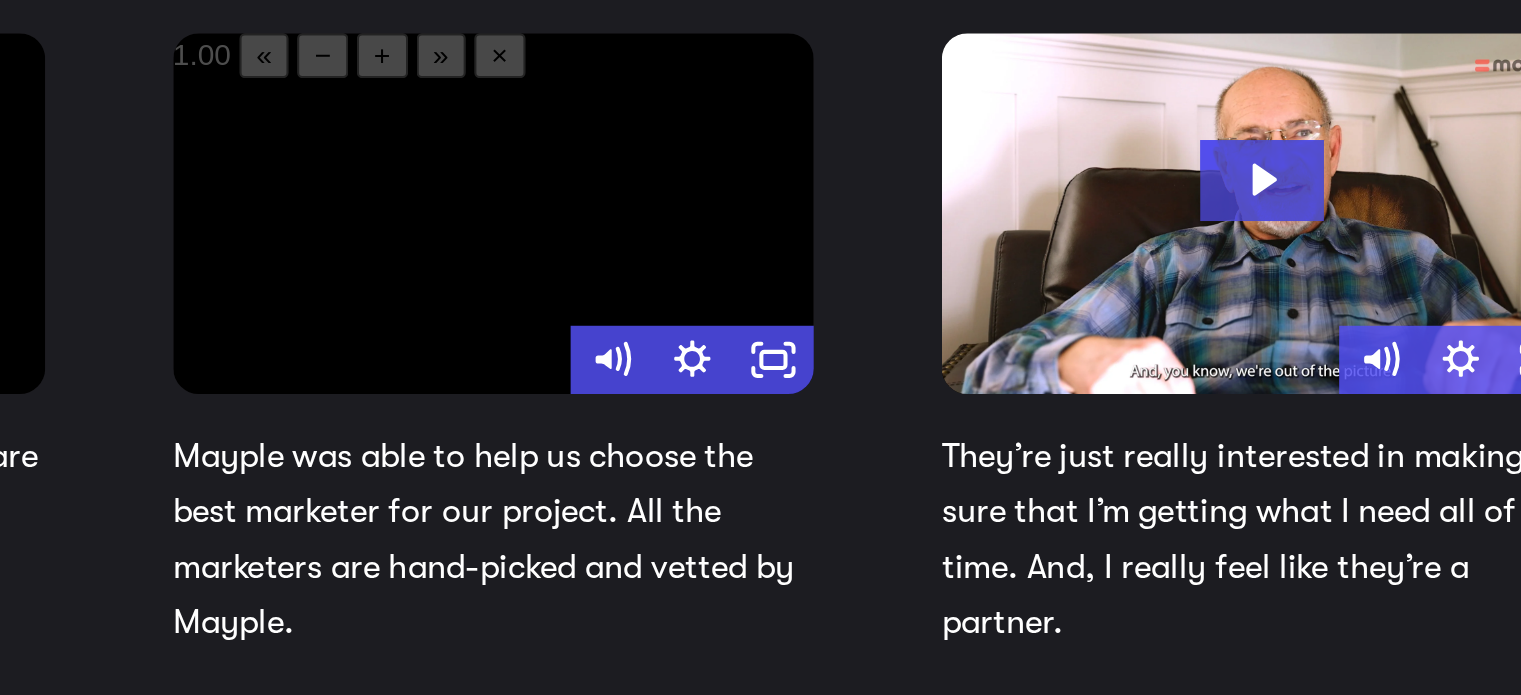scroll, scrollTop: 3403, scrollLeft: 0, axis: vertical 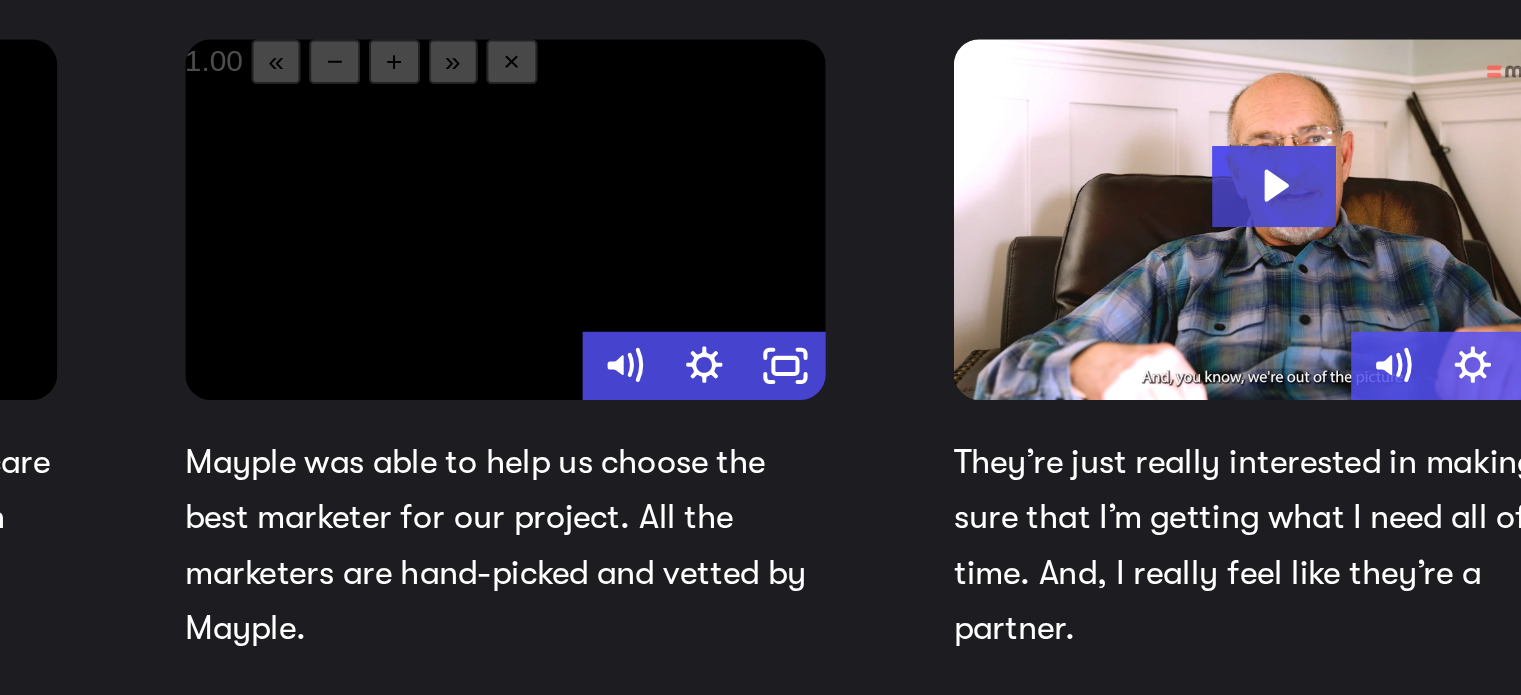type 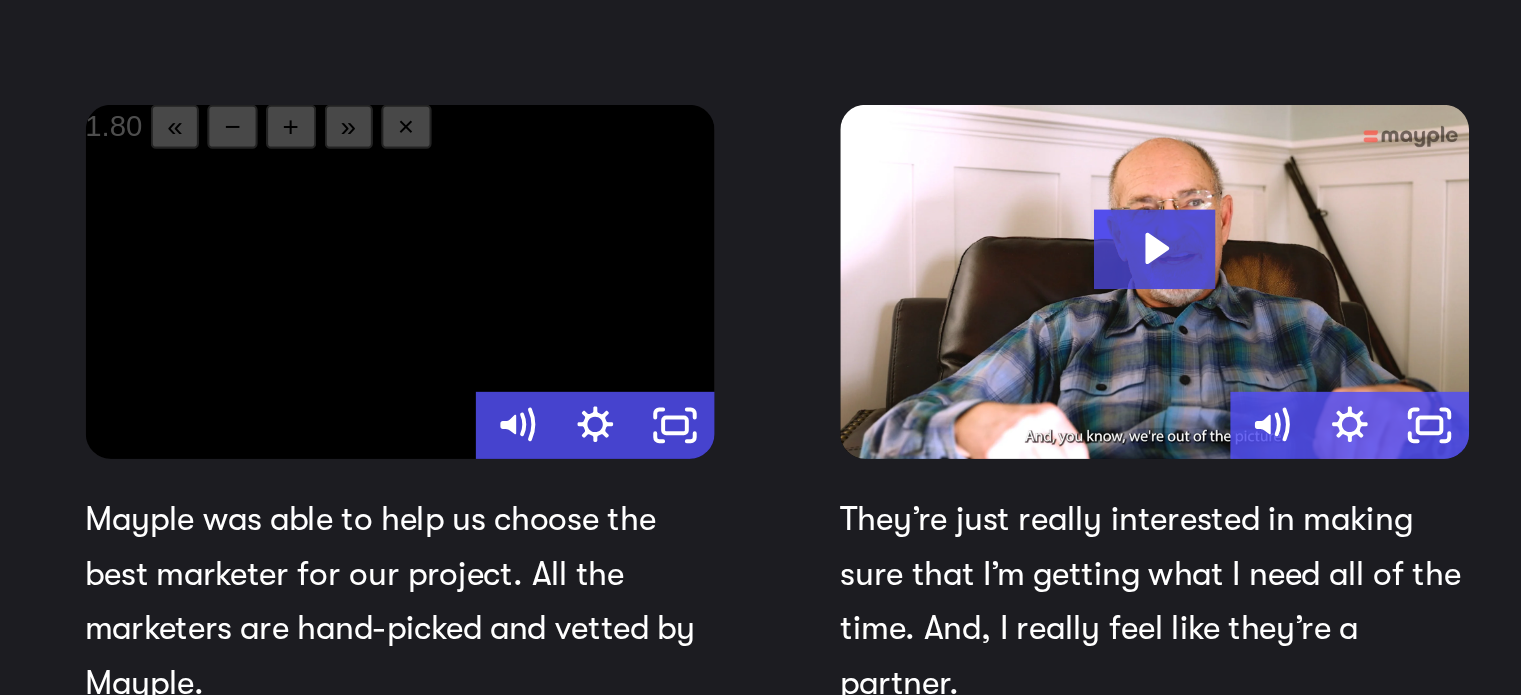scroll, scrollTop: 3403, scrollLeft: 0, axis: vertical 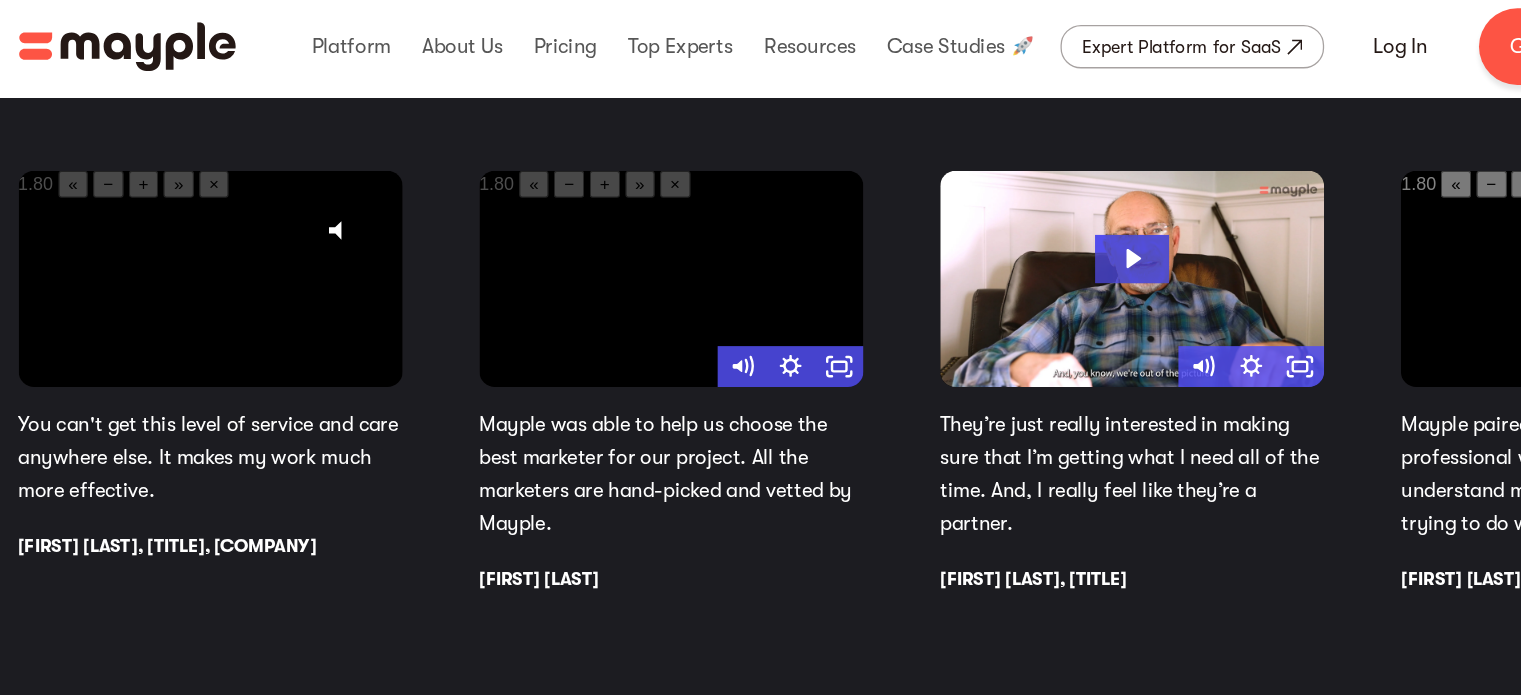 click at bounding box center [627, 221] 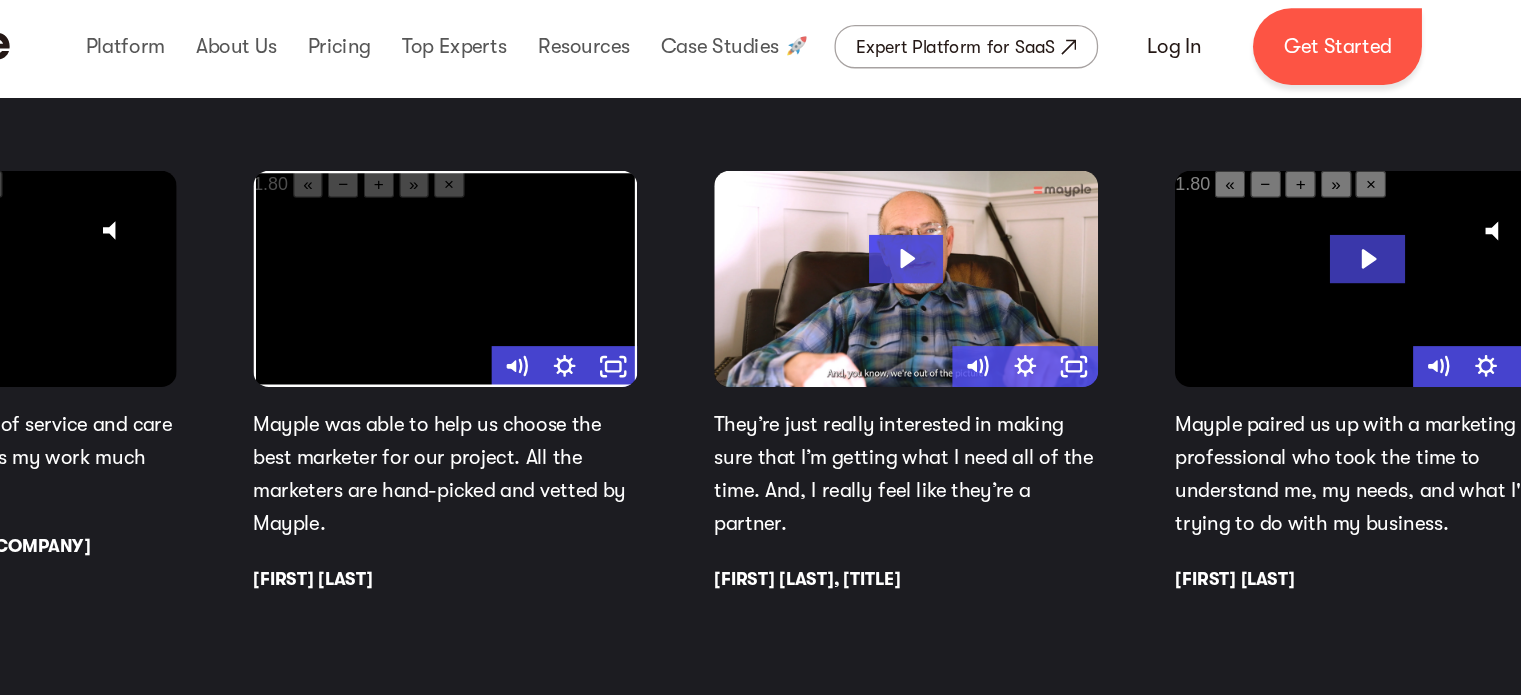 click at bounding box center (987, 221) 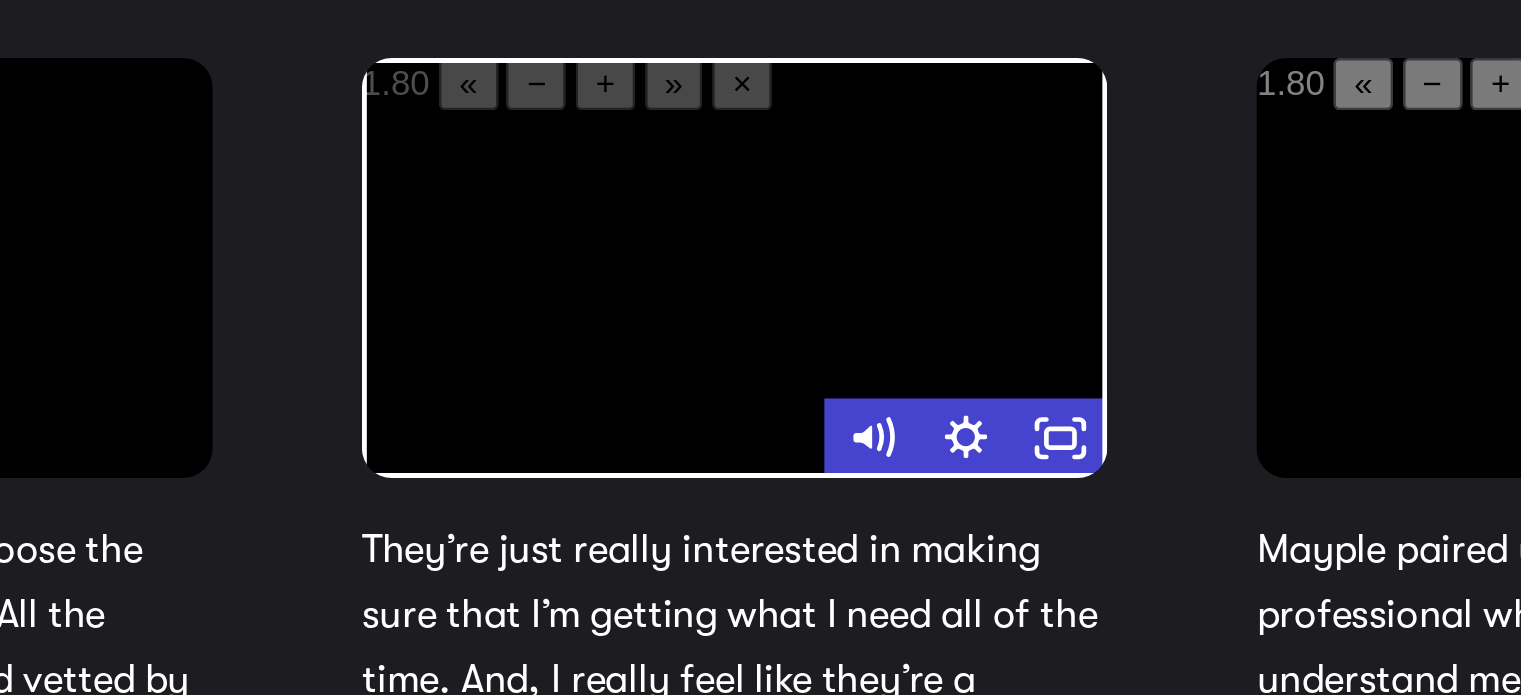 type 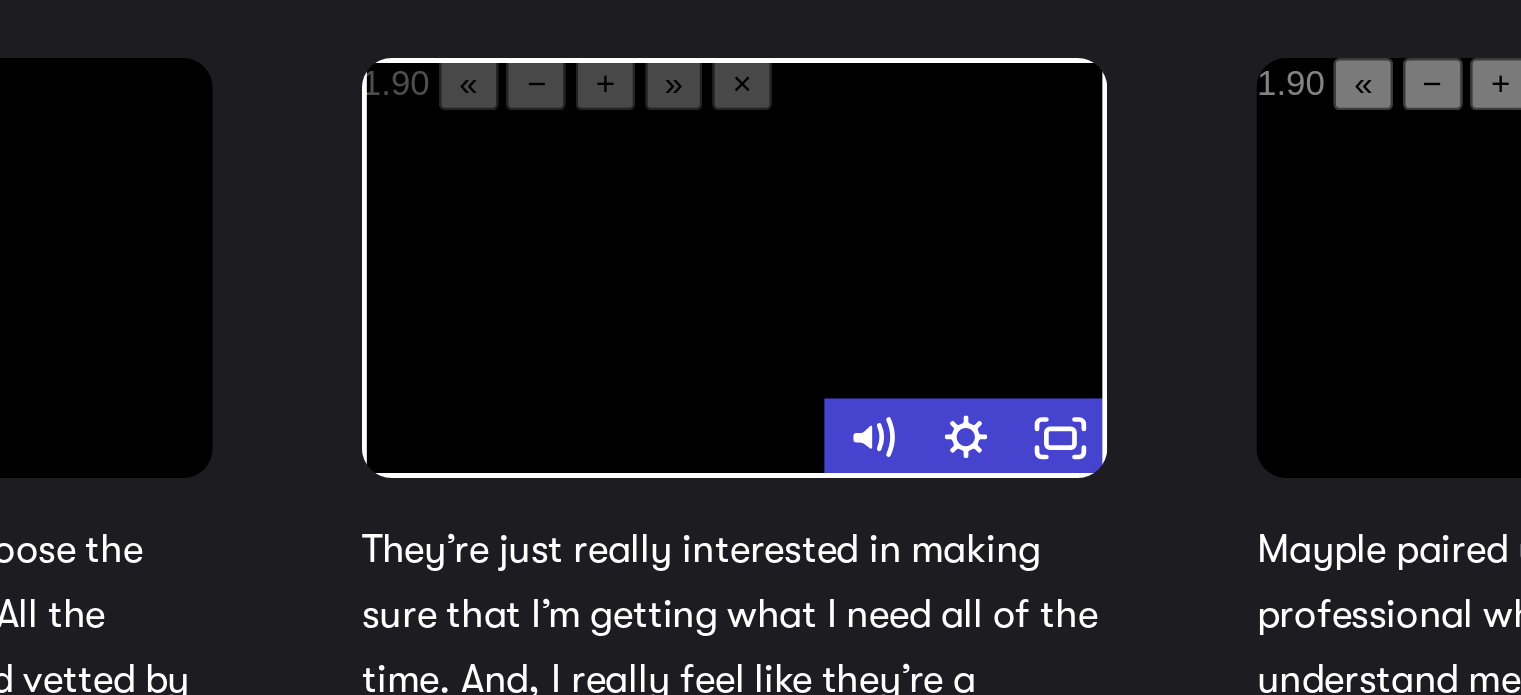 scroll, scrollTop: 3403, scrollLeft: 0, axis: vertical 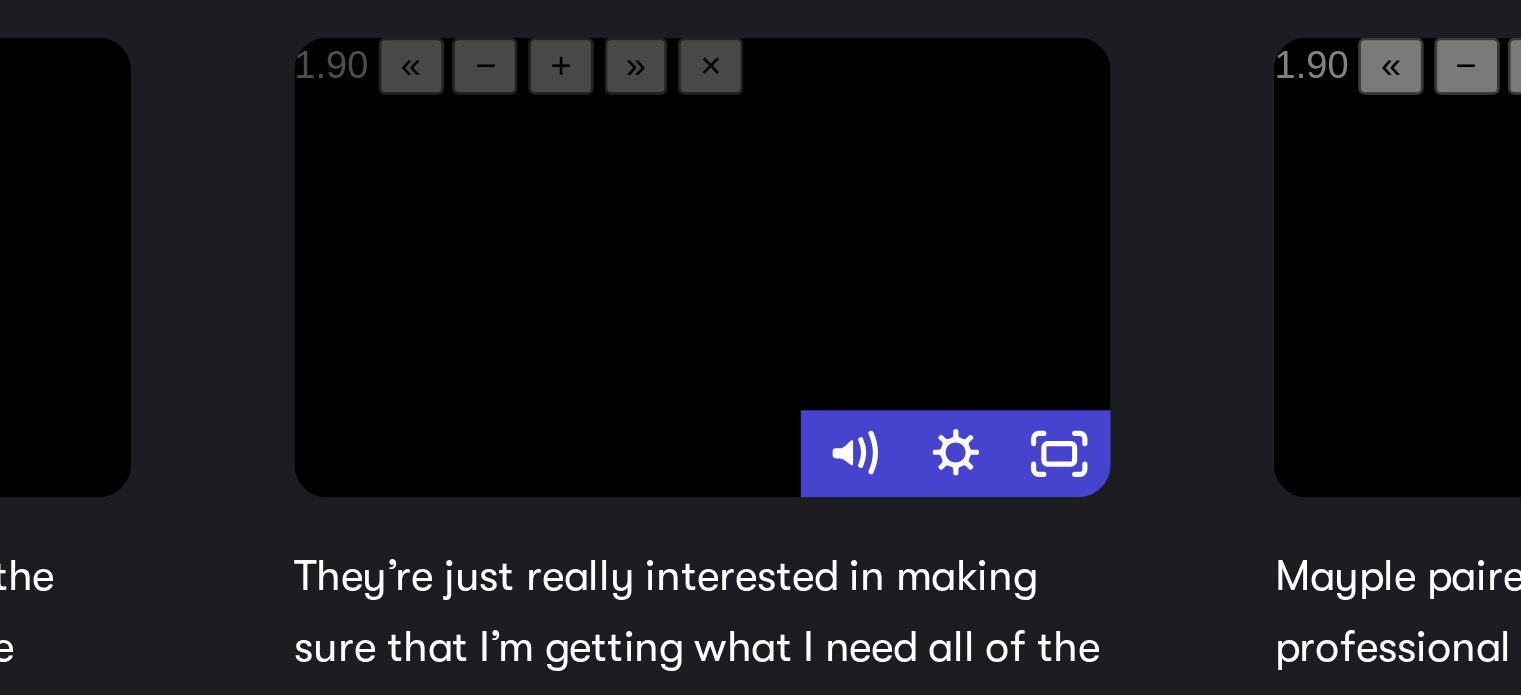 click at bounding box center [987, 221] 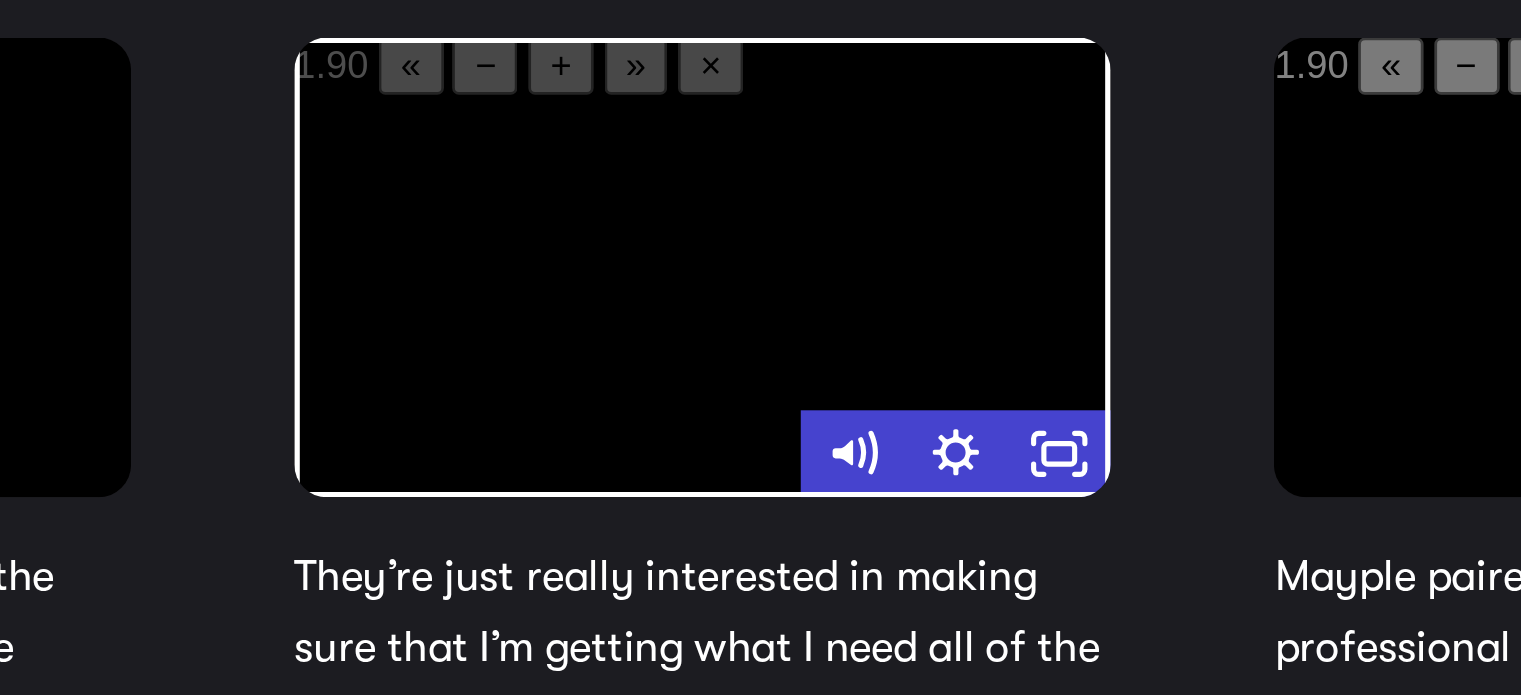 scroll, scrollTop: 3404, scrollLeft: 0, axis: vertical 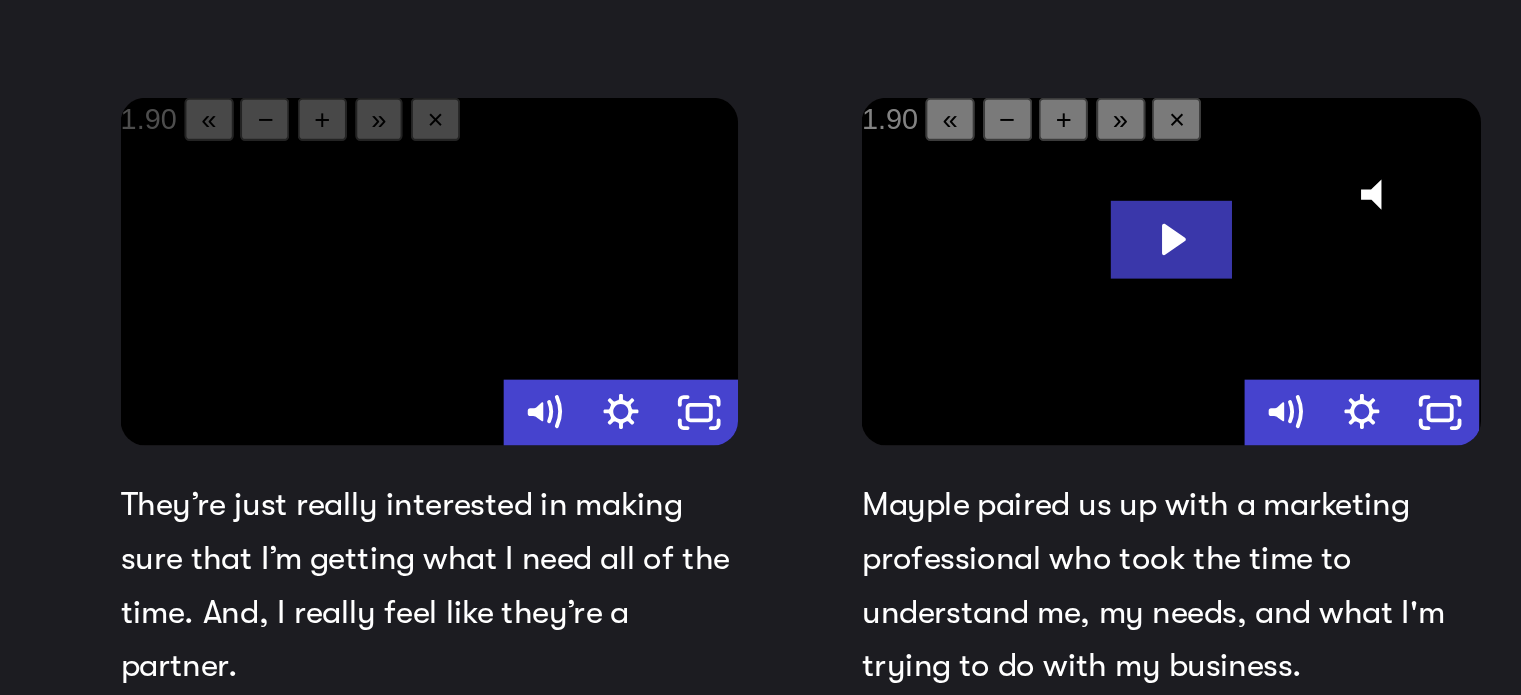 click at bounding box center [1347, 221] 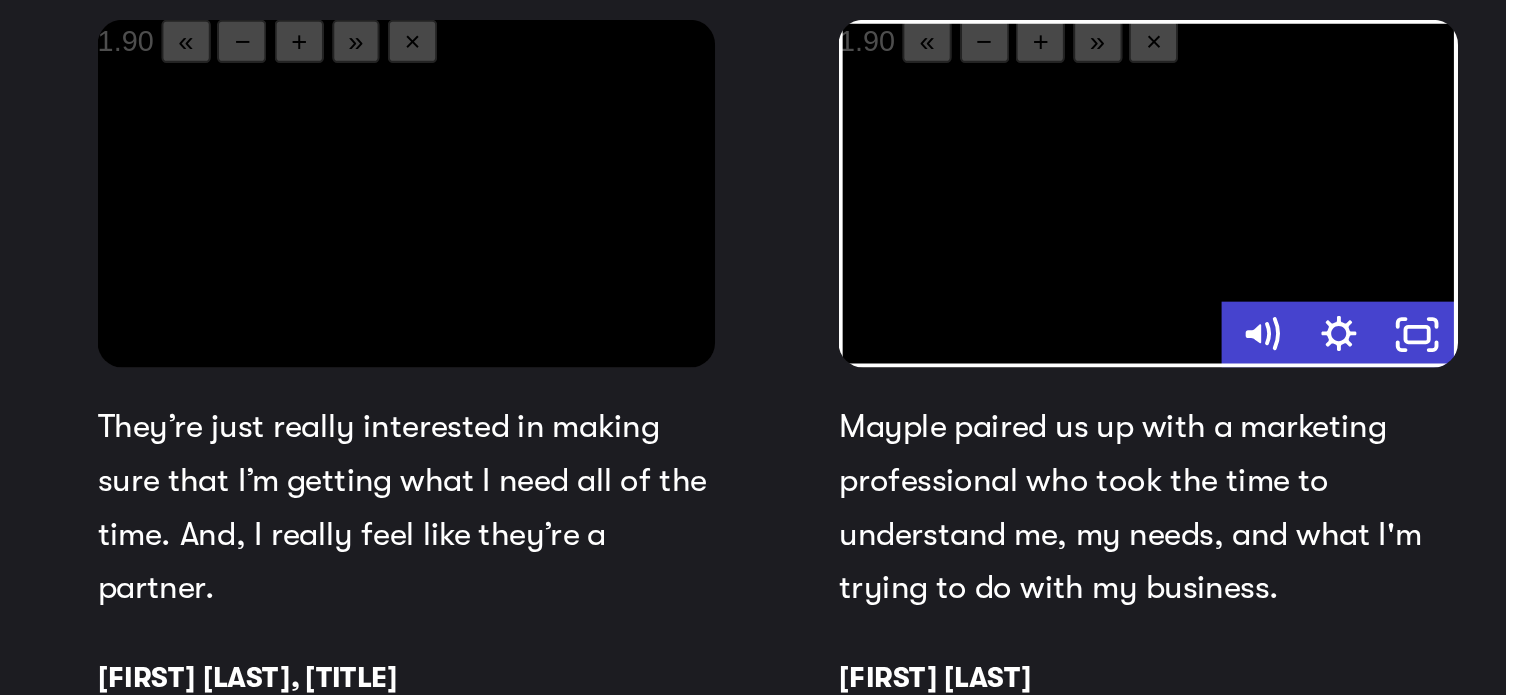 scroll, scrollTop: 3404, scrollLeft: 0, axis: vertical 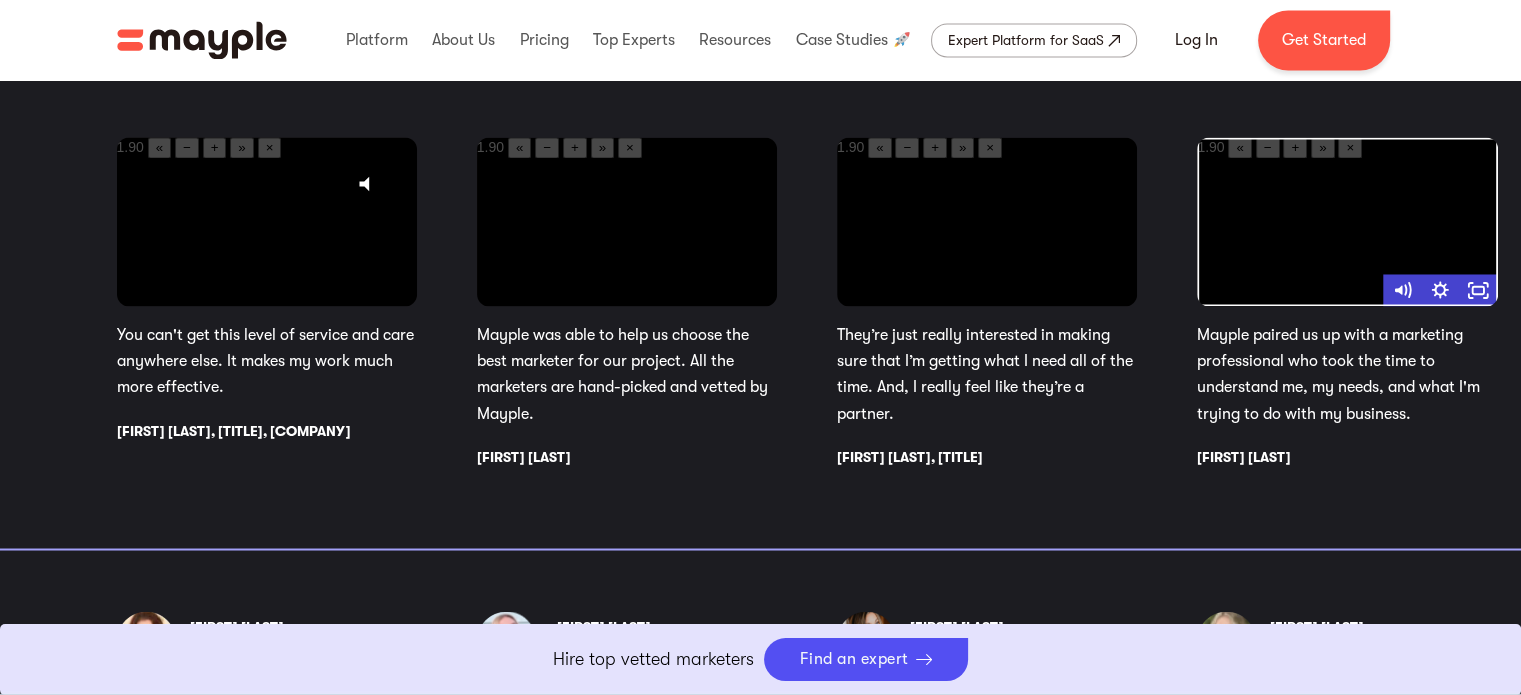 type 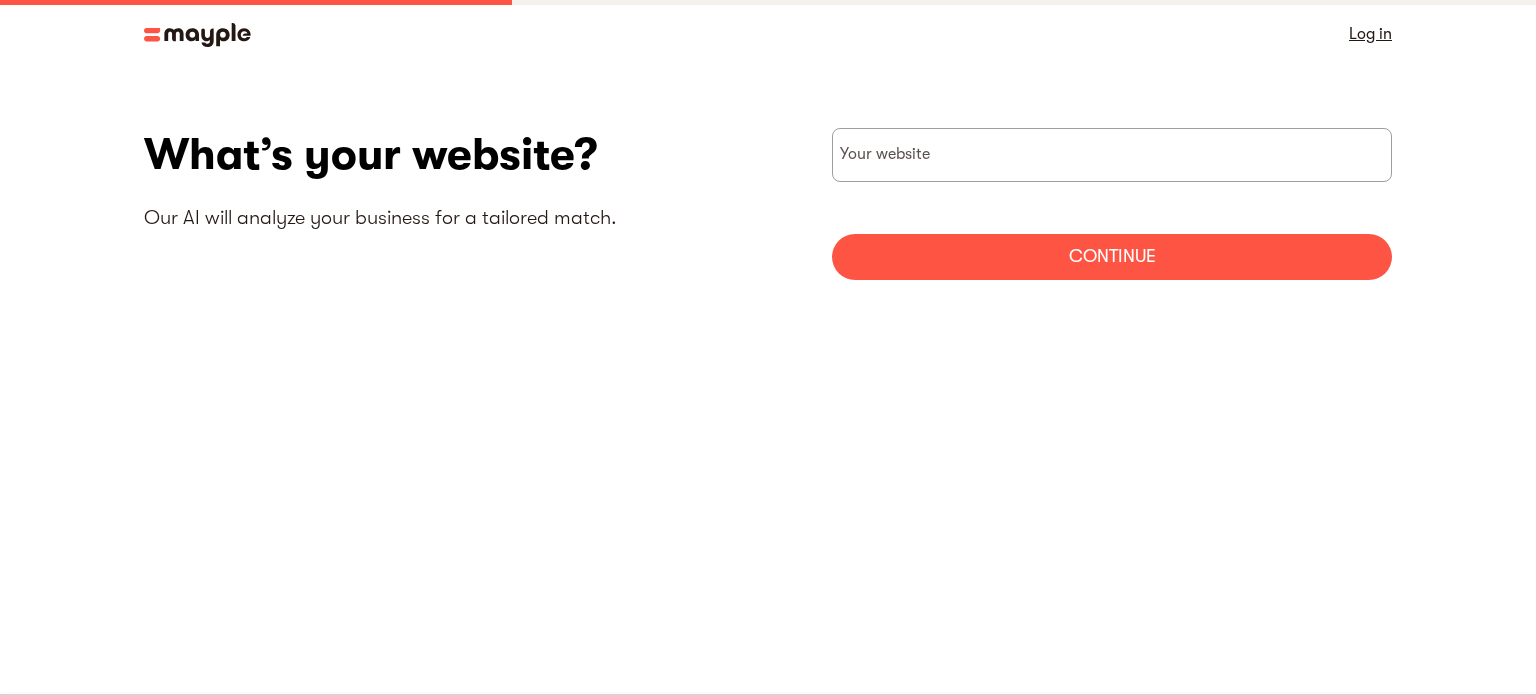 scroll, scrollTop: 0, scrollLeft: 0, axis: both 